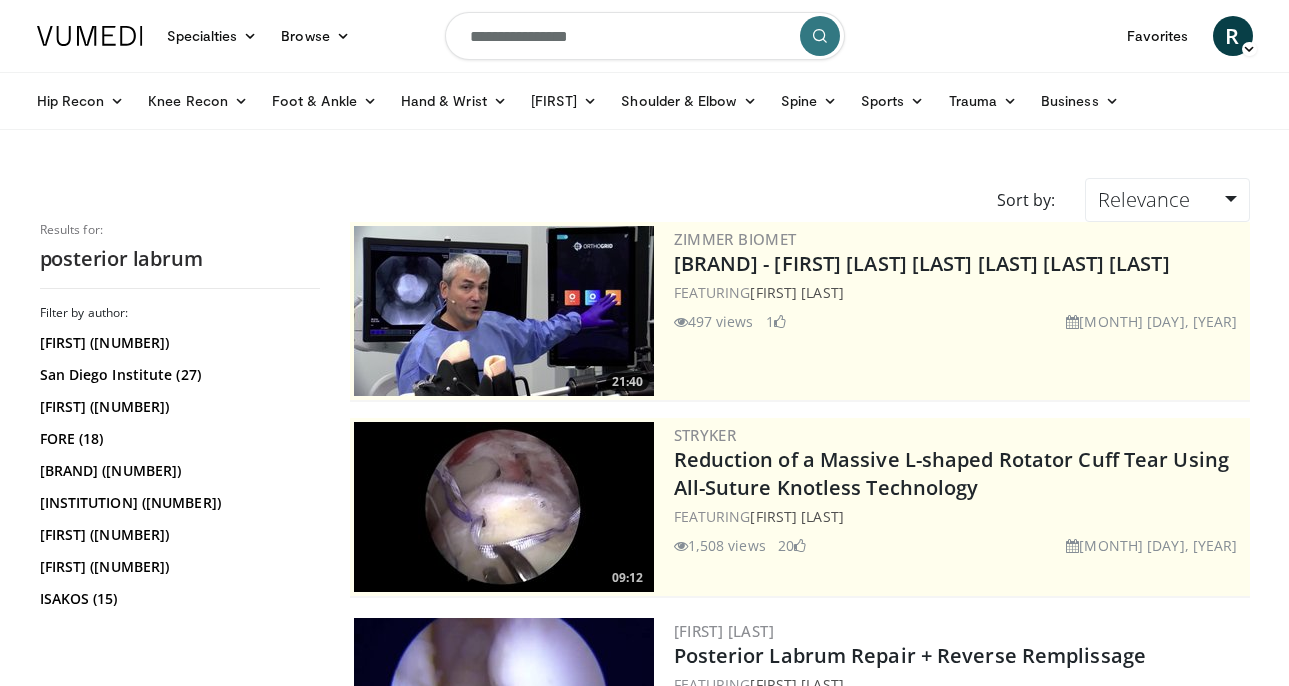 scroll, scrollTop: 0, scrollLeft: 0, axis: both 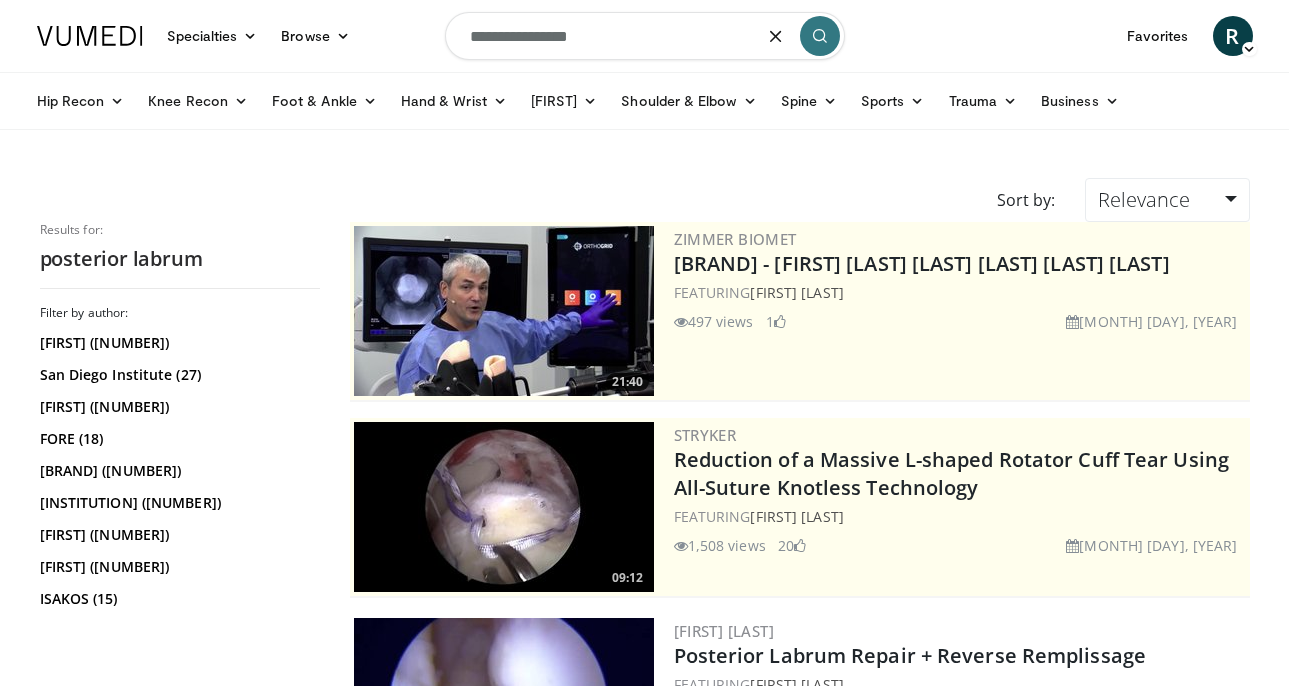 click on "**********" at bounding box center [645, 36] 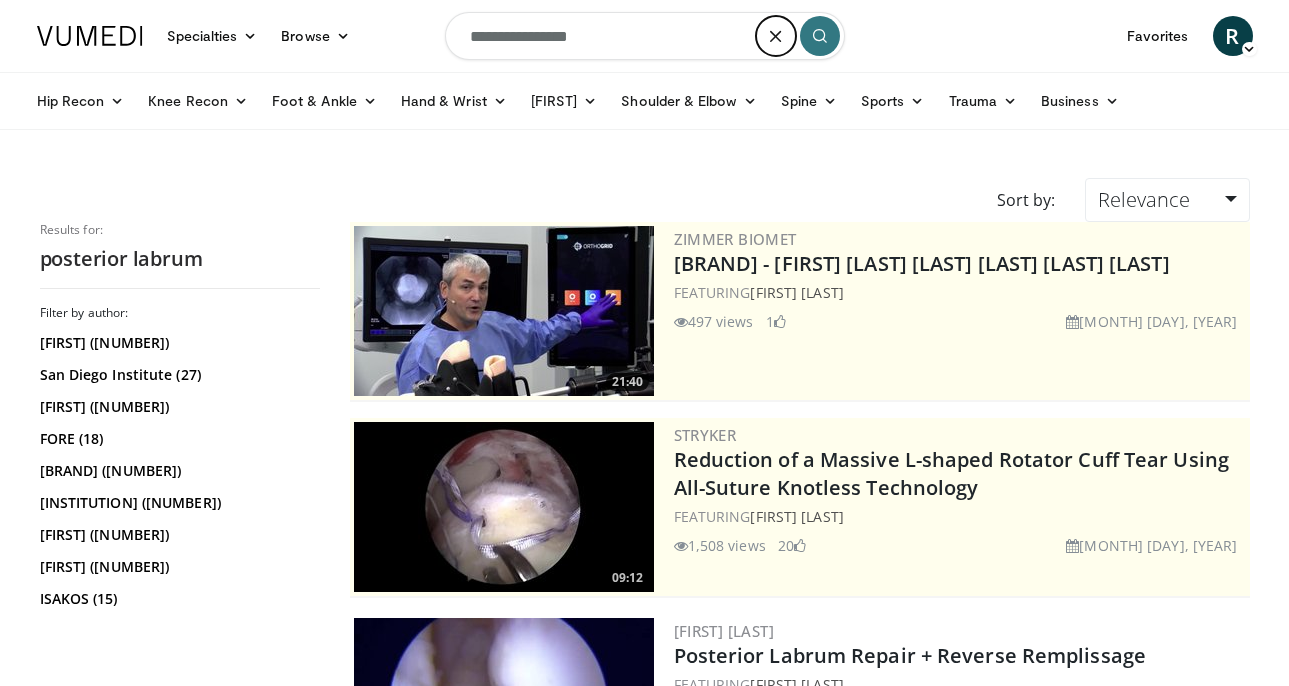click at bounding box center [776, 36] 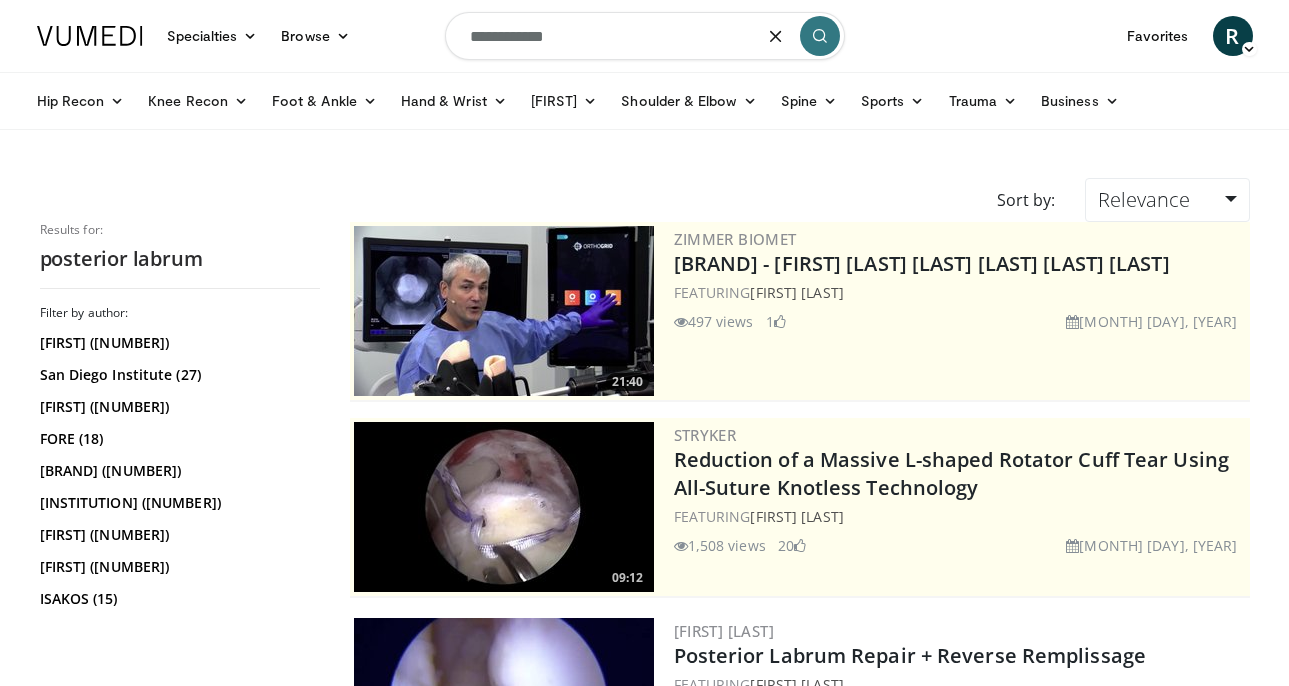 type on "**********" 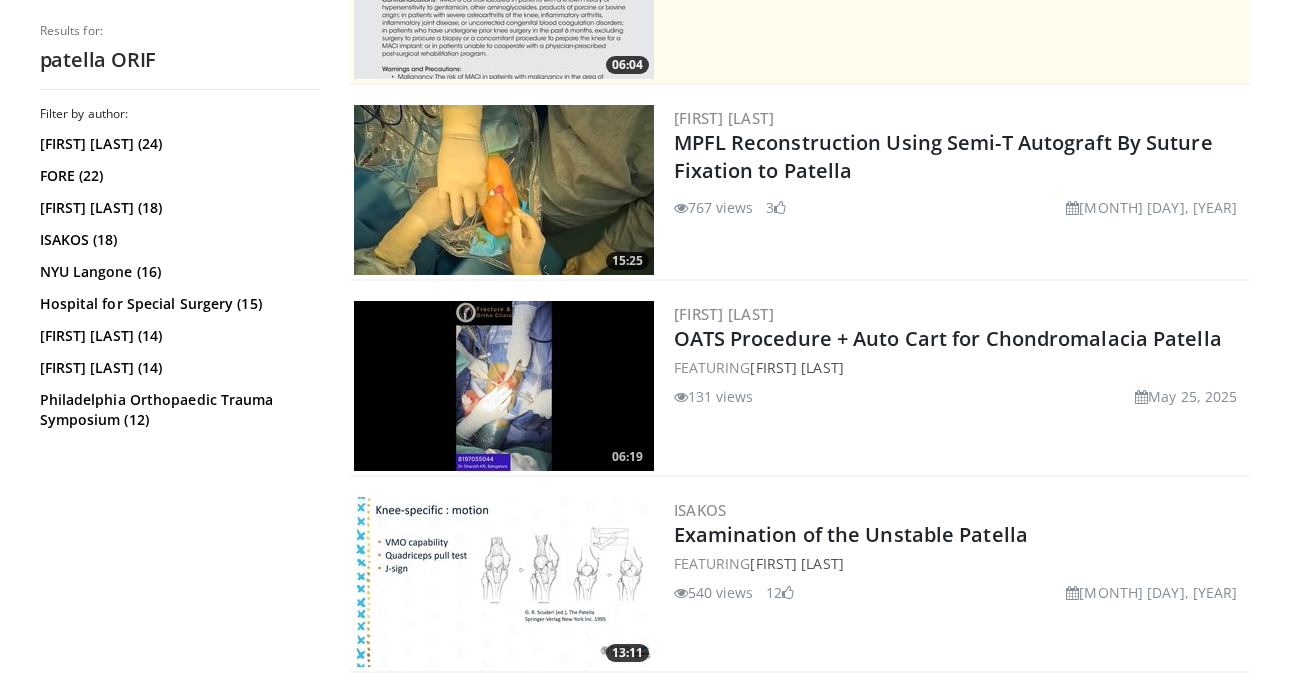 scroll, scrollTop: 0, scrollLeft: 0, axis: both 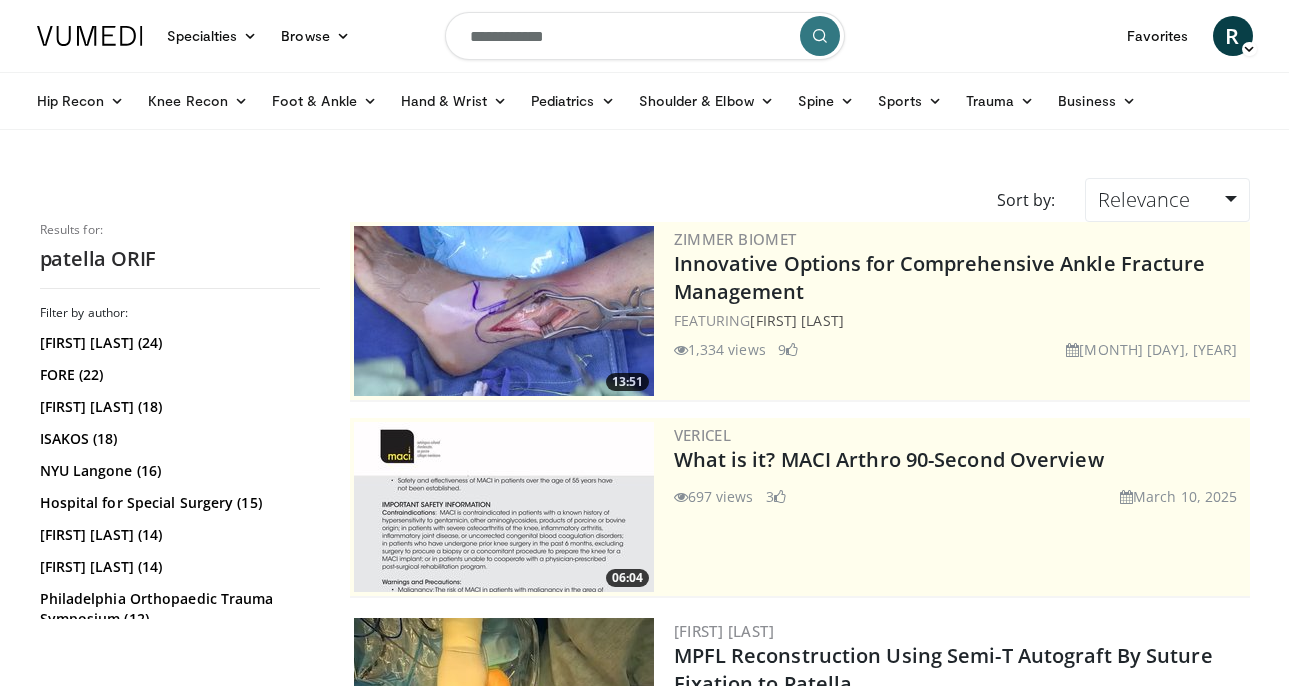 click on "**********" at bounding box center [645, 36] 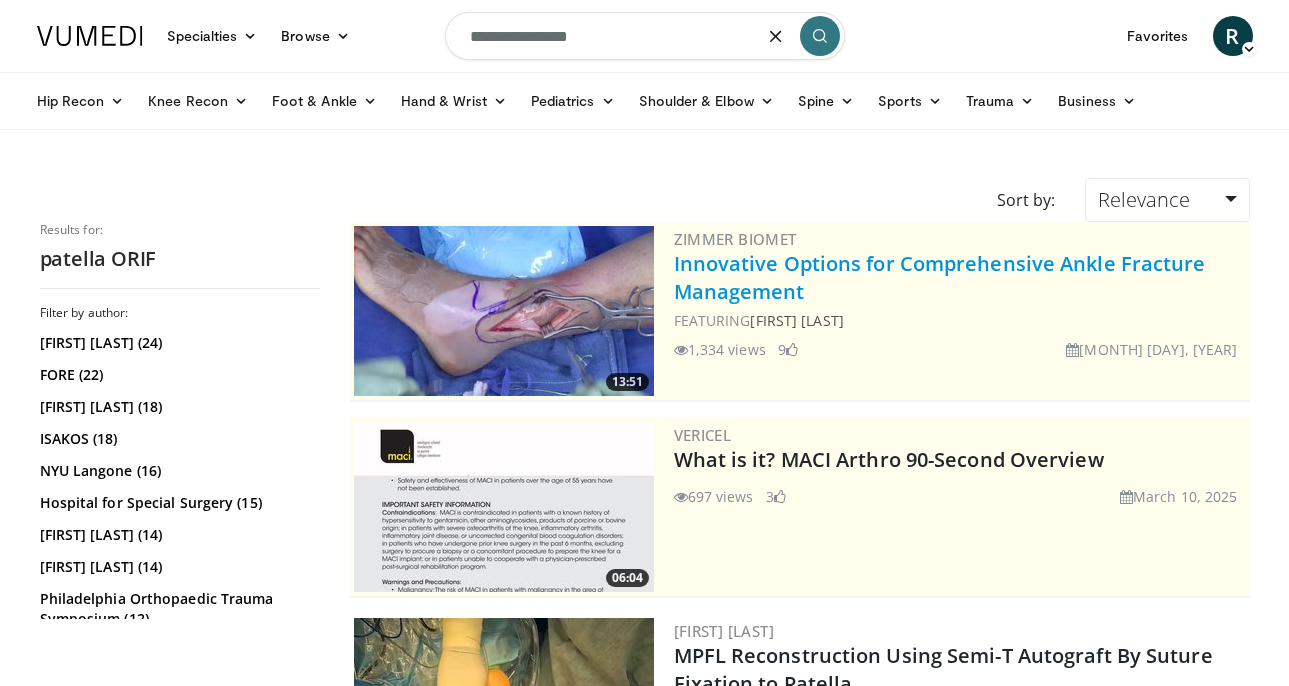 type on "**********" 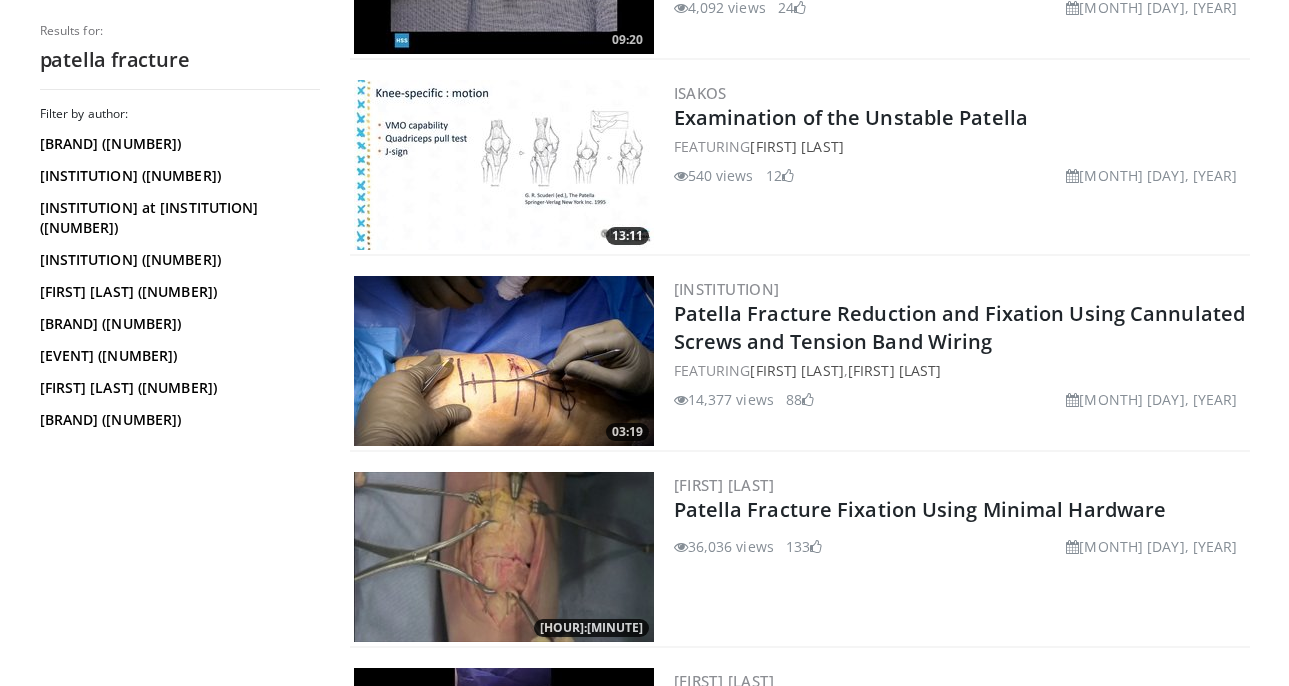 scroll, scrollTop: 1320, scrollLeft: 0, axis: vertical 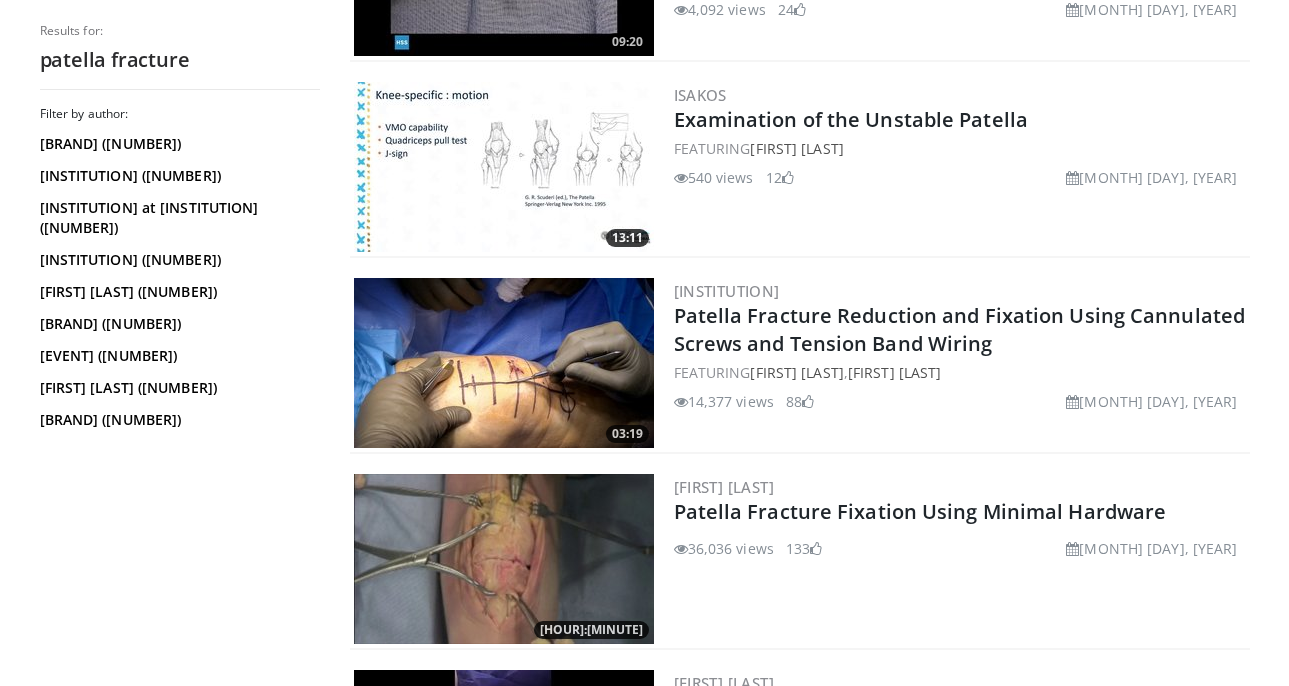 click at bounding box center (504, 363) 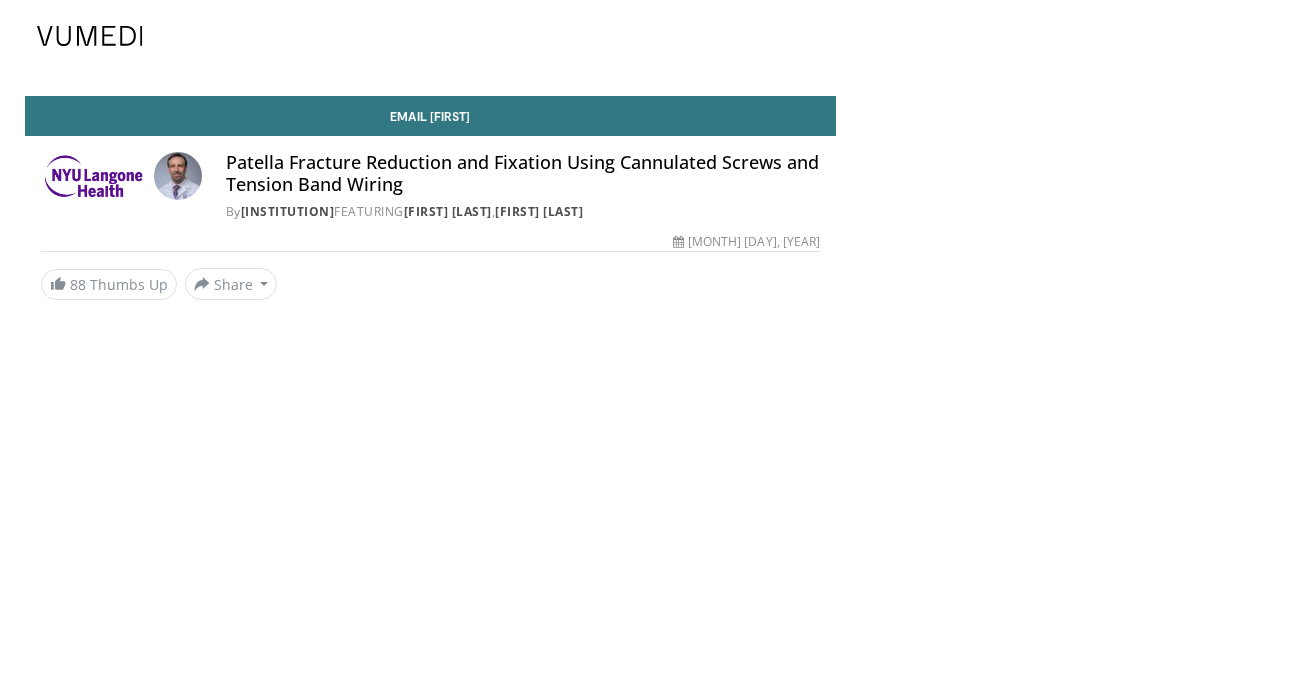 scroll, scrollTop: 0, scrollLeft: 0, axis: both 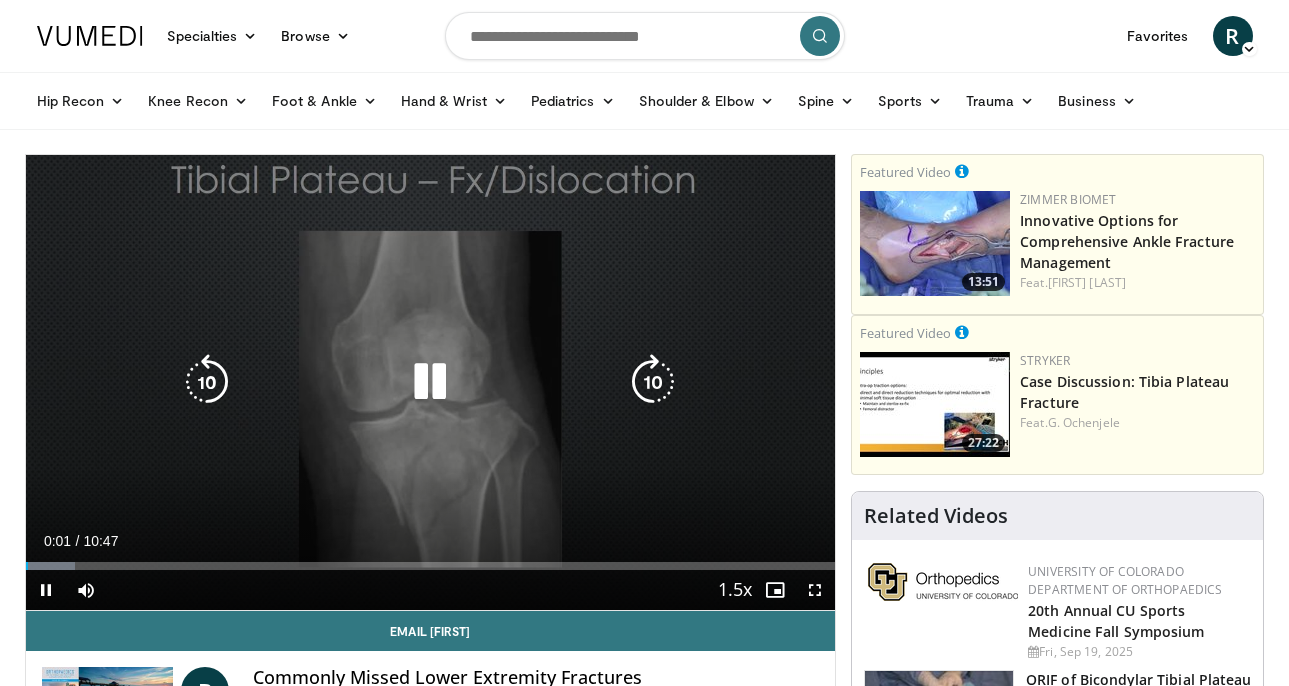 click at bounding box center (430, 382) 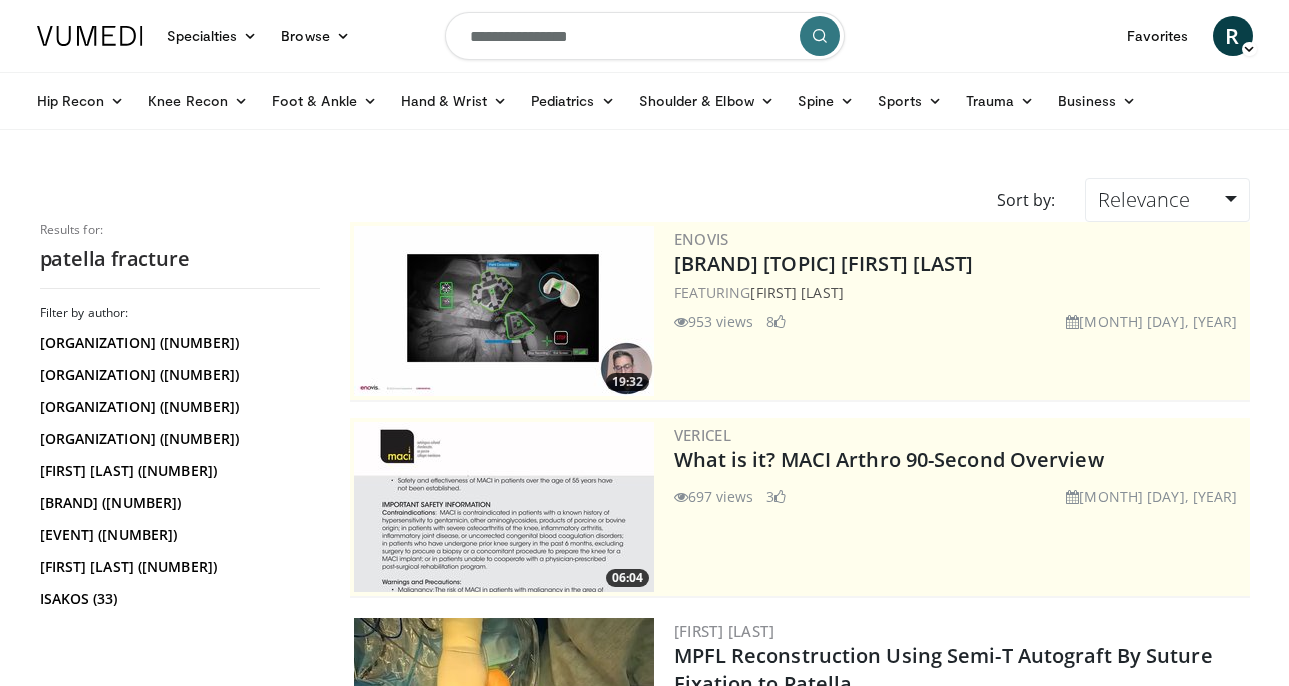 scroll, scrollTop: 1320, scrollLeft: 0, axis: vertical 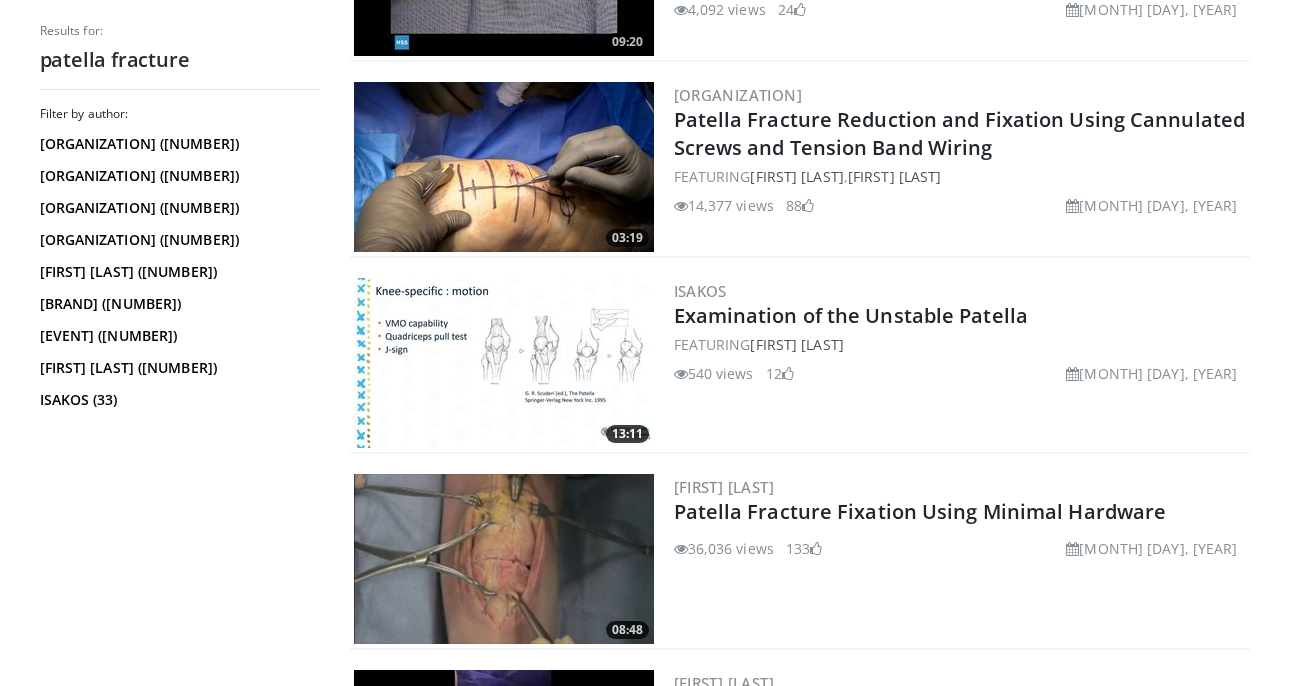 click at bounding box center (504, 167) 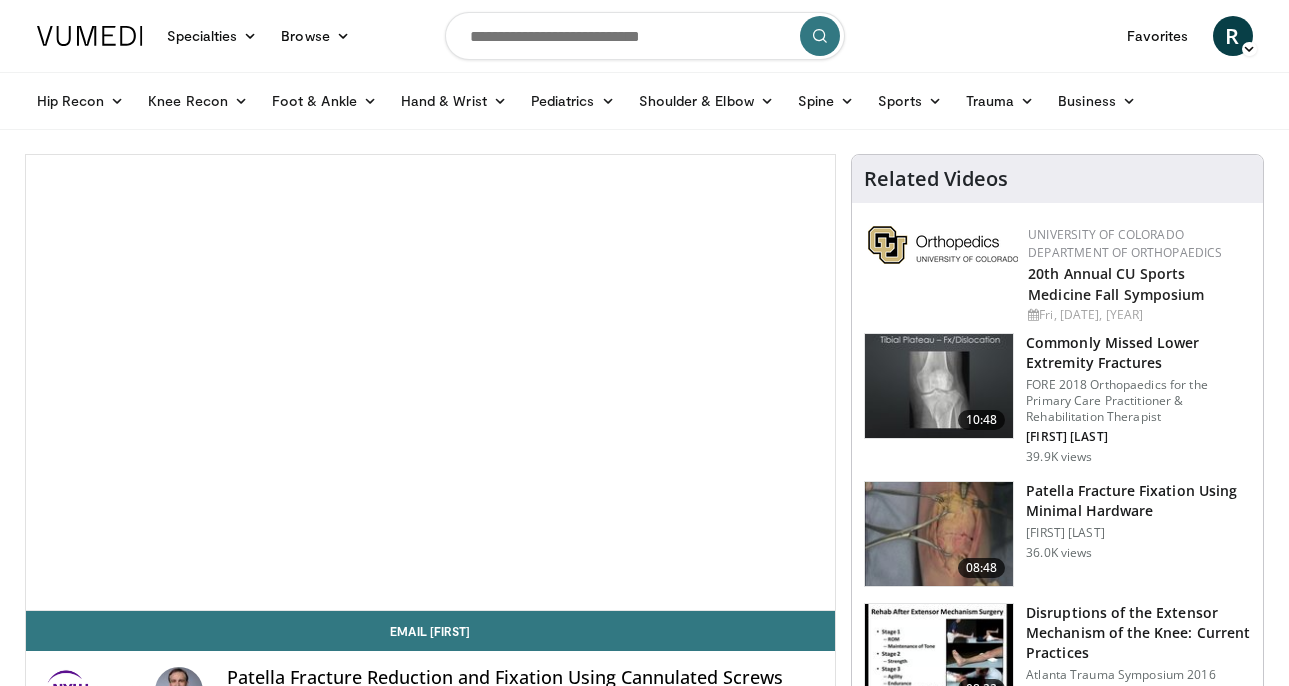 scroll, scrollTop: 0, scrollLeft: 0, axis: both 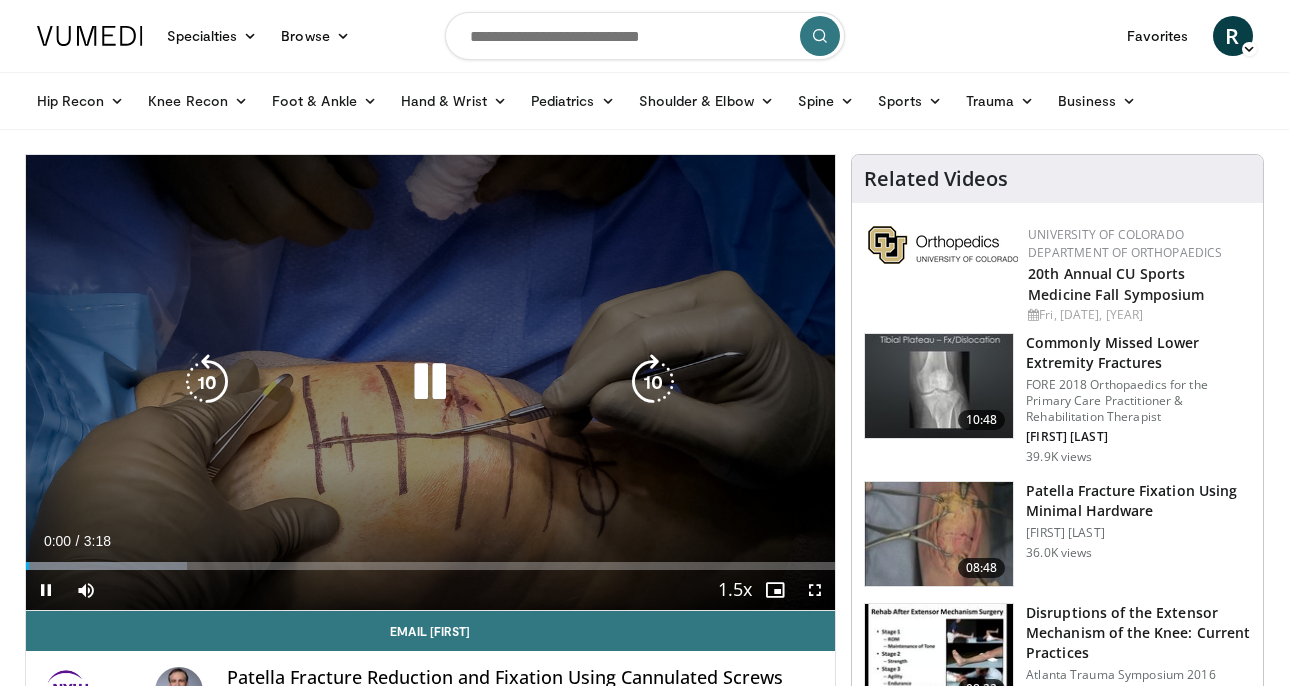 click at bounding box center (430, 382) 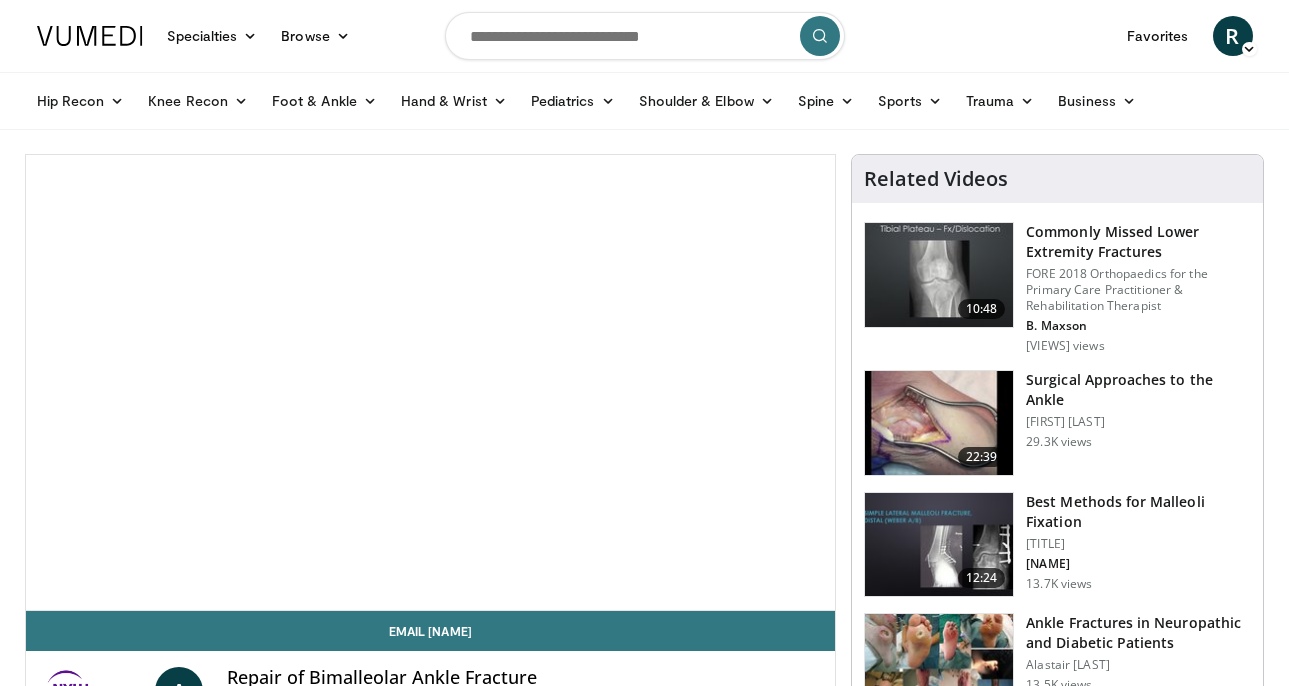 scroll, scrollTop: 0, scrollLeft: 0, axis: both 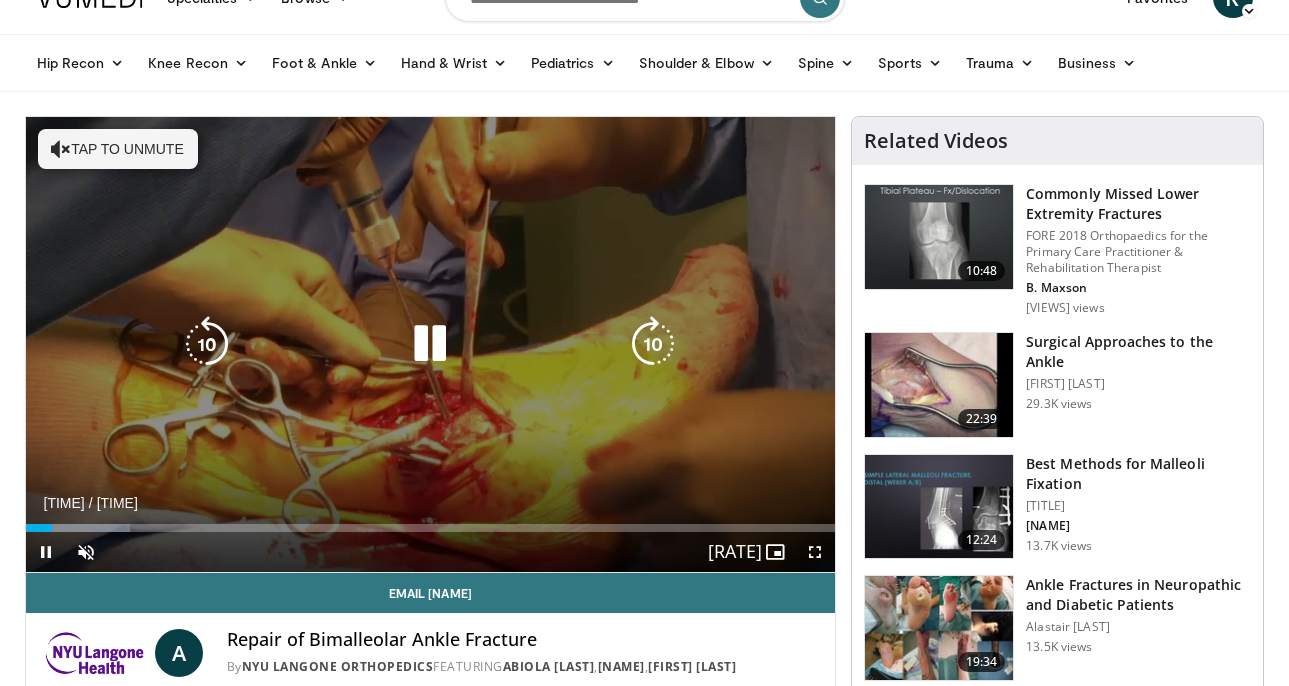 click on "Tap to unmute" at bounding box center [118, 149] 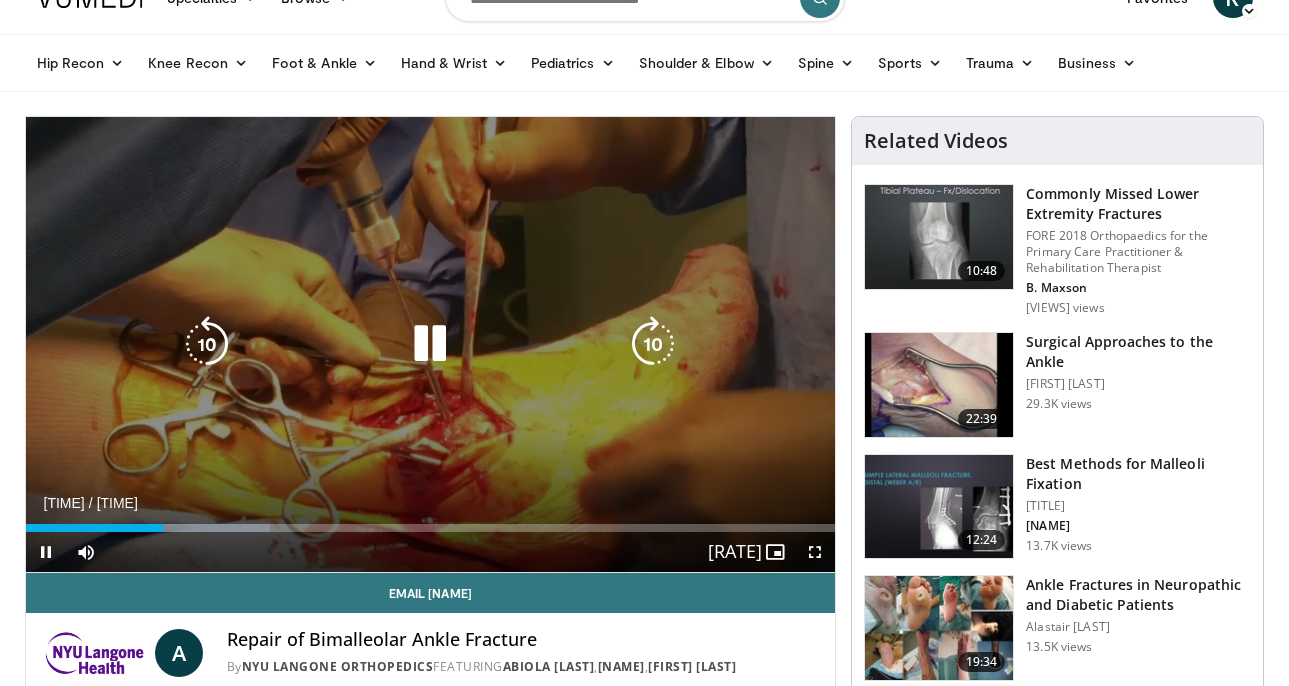 click at bounding box center (430, 344) 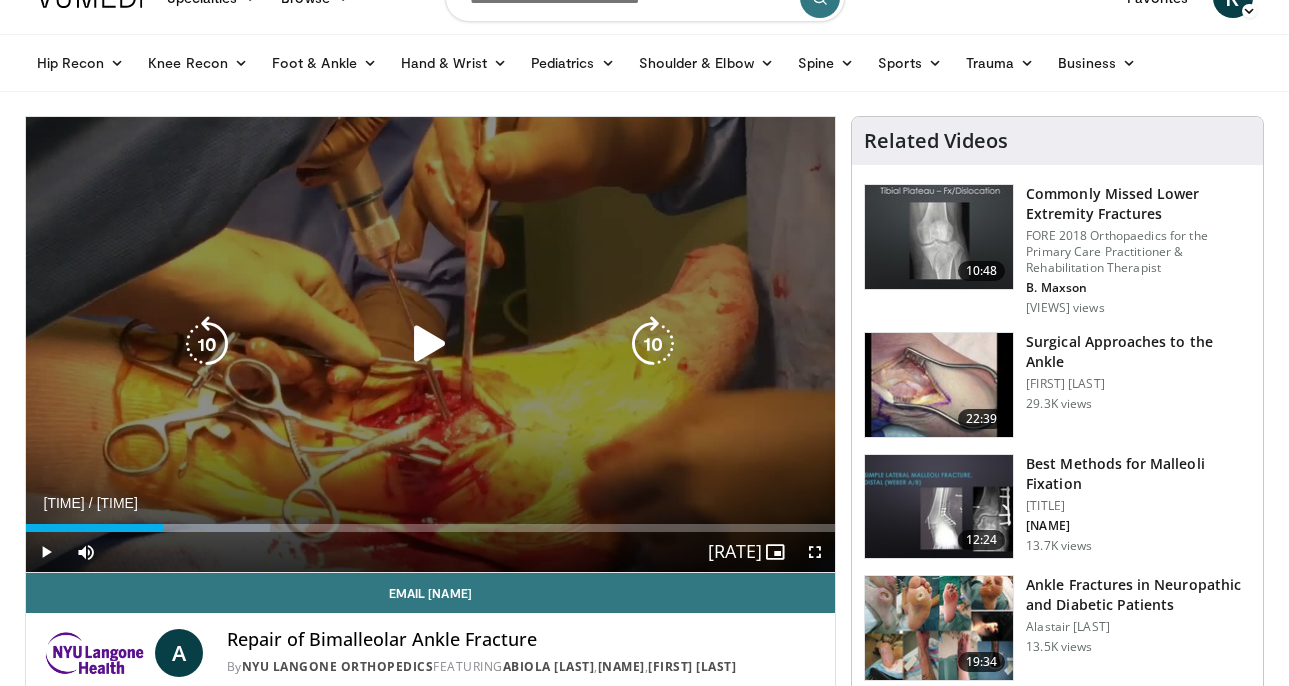 click at bounding box center [430, 344] 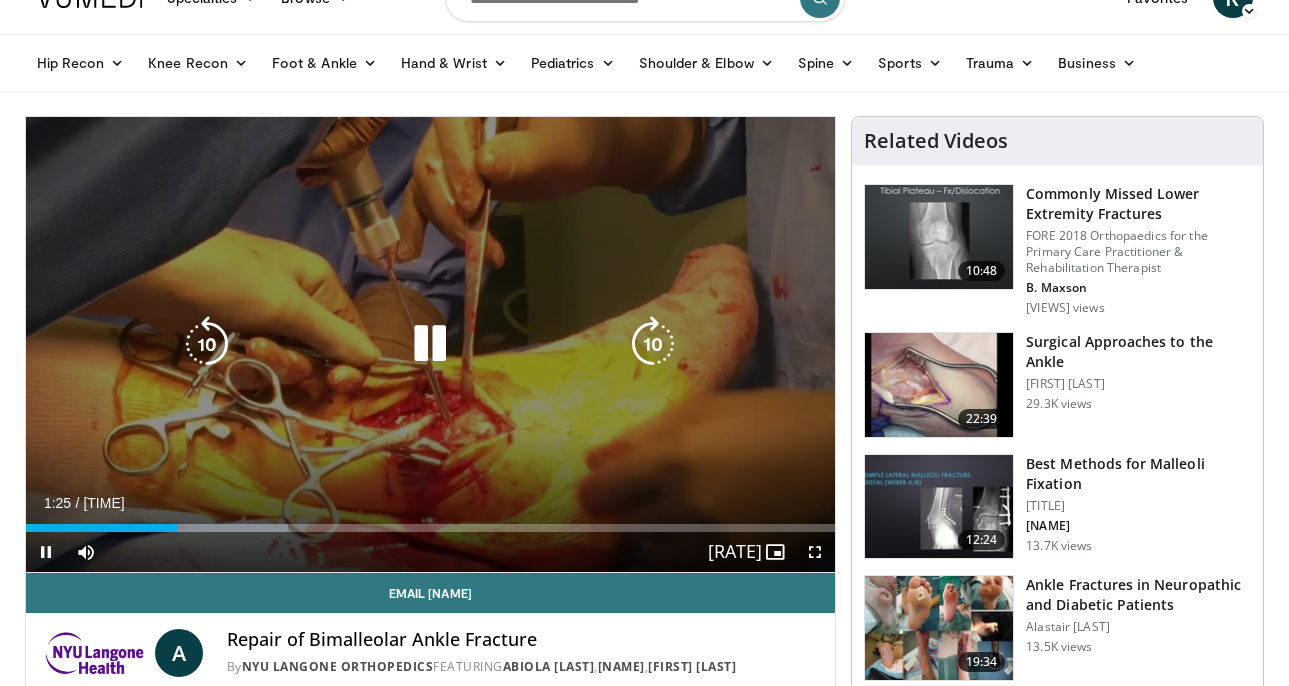 click at bounding box center (430, 344) 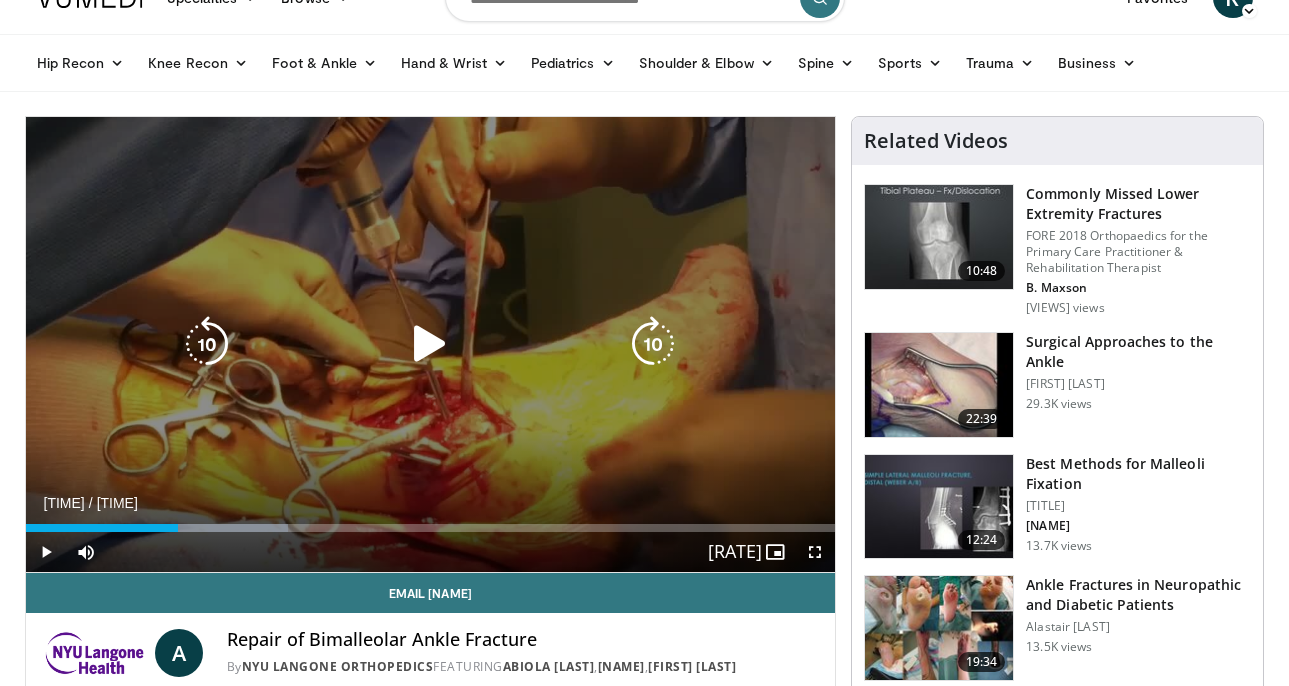 click at bounding box center [430, 344] 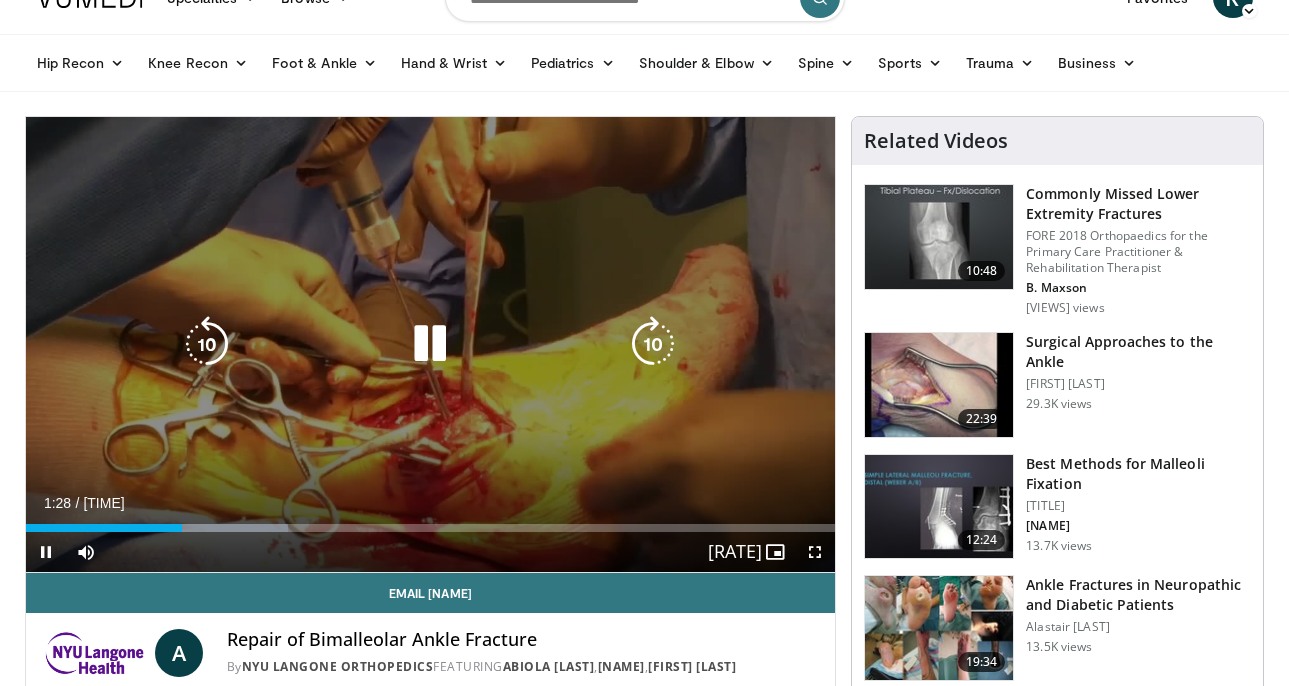 click at bounding box center [430, 344] 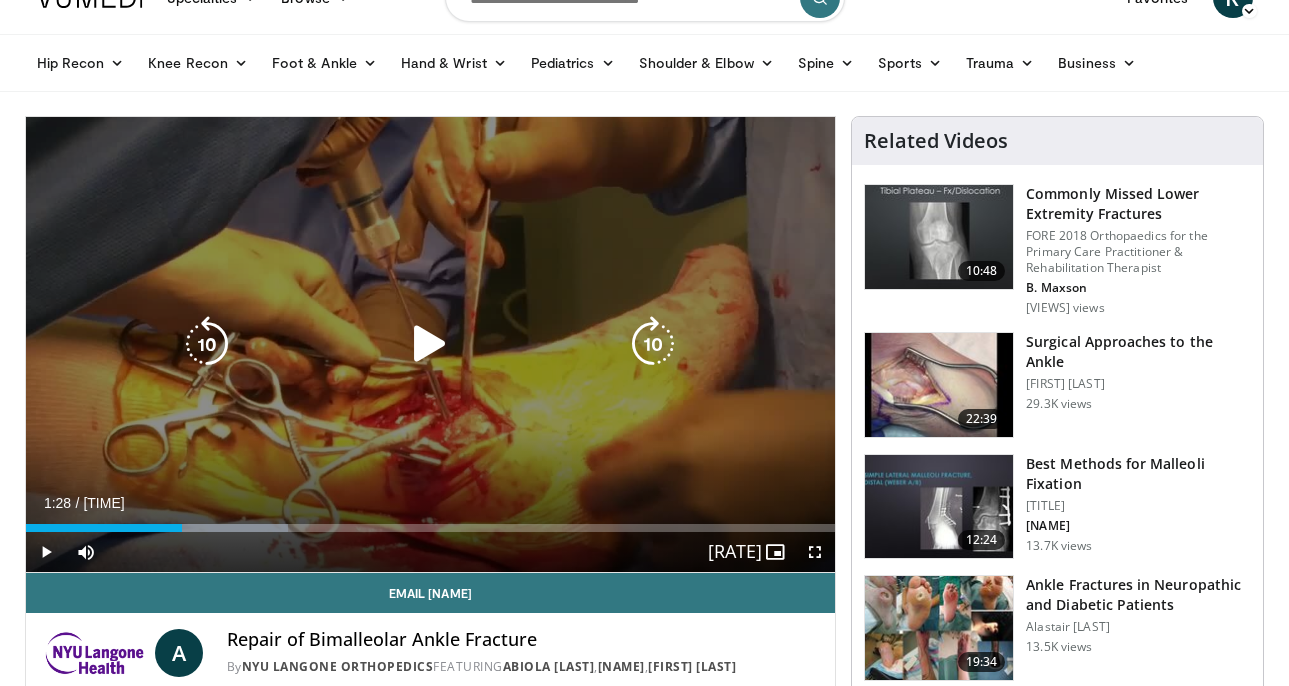 click at bounding box center [430, 344] 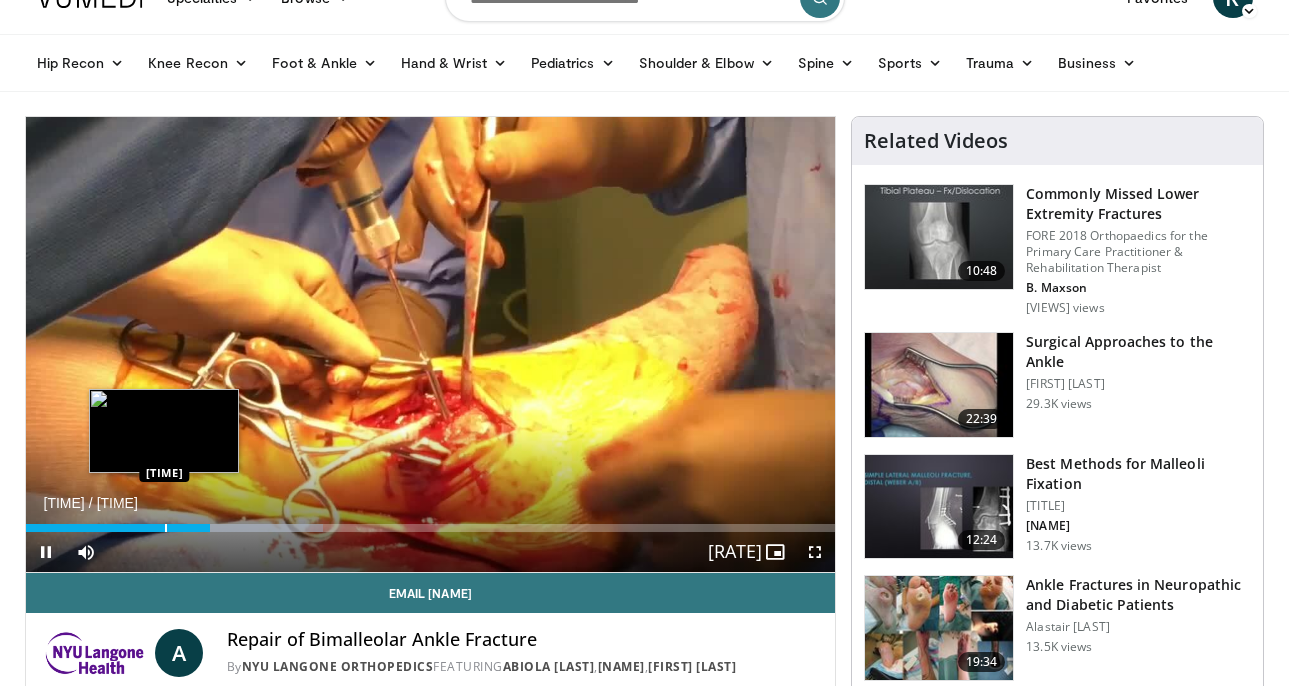 click at bounding box center [166, 528] 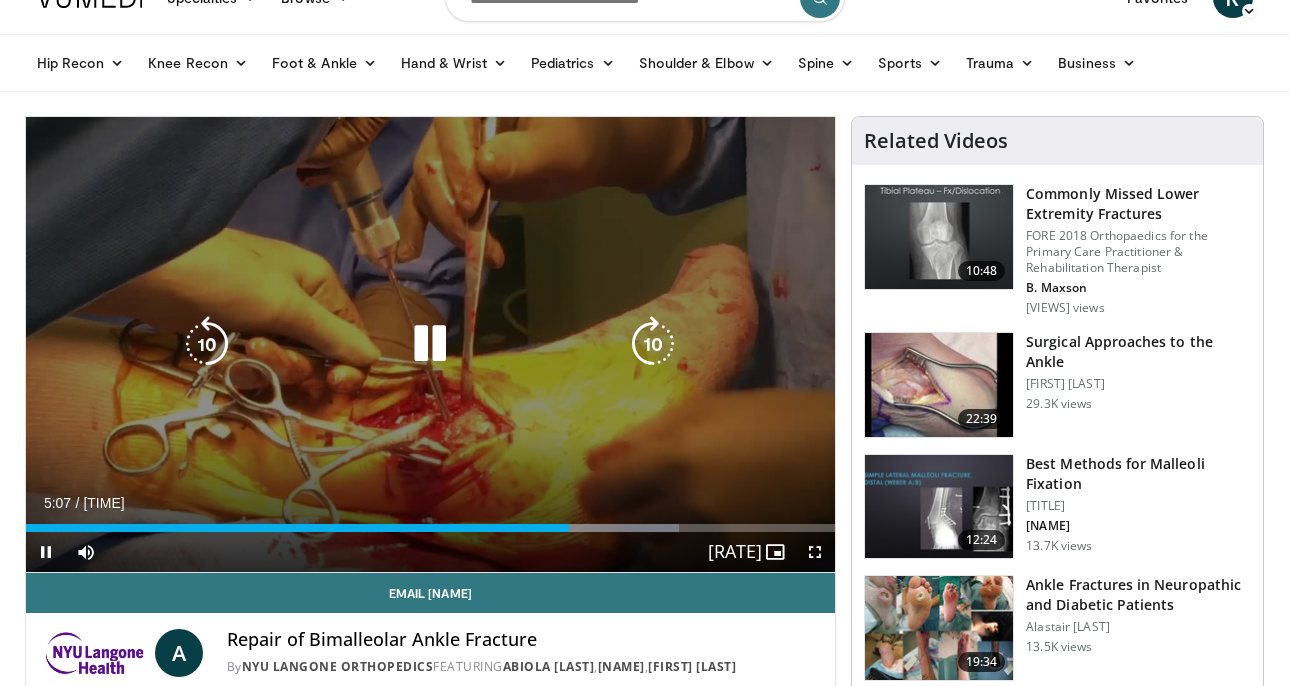 click at bounding box center (430, 344) 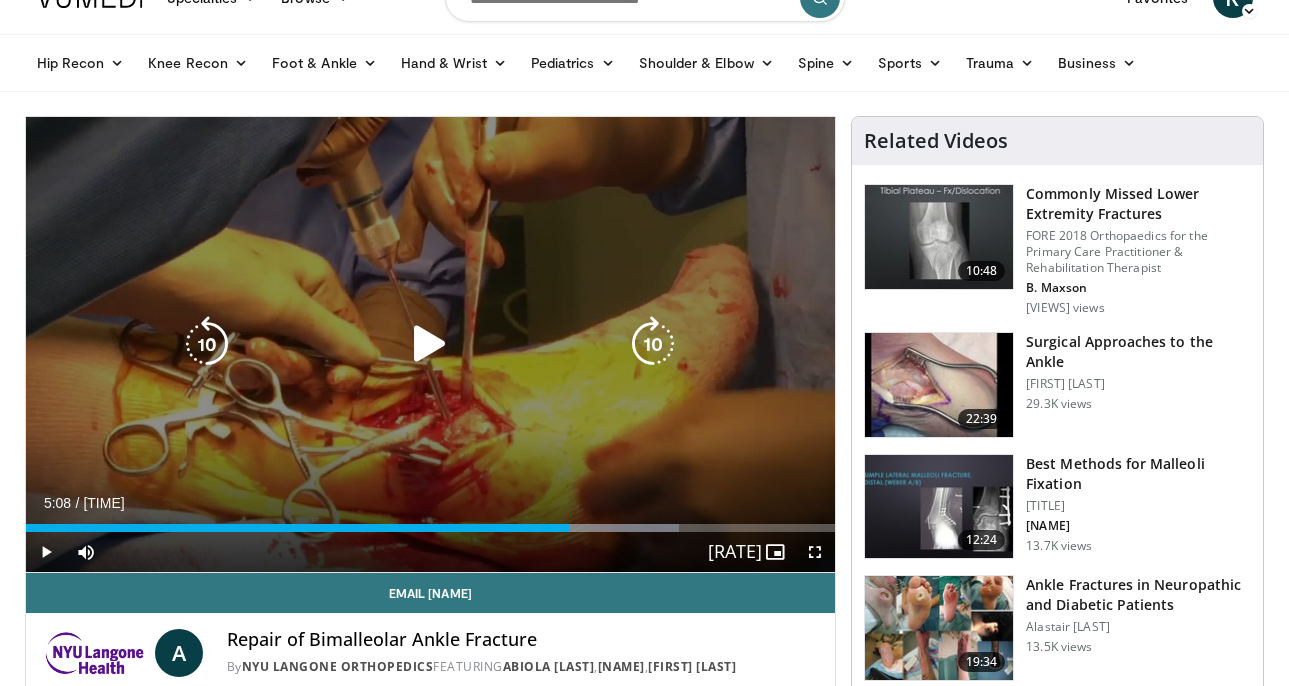 click at bounding box center [430, 344] 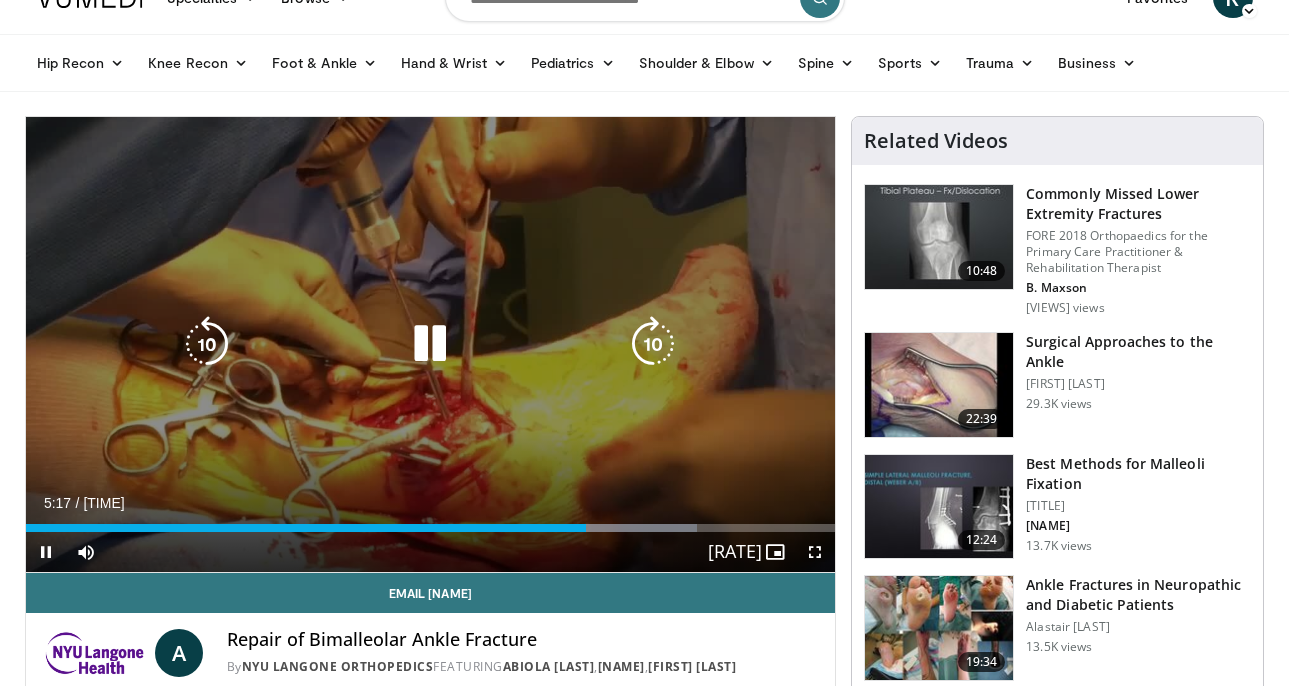 click at bounding box center [430, 344] 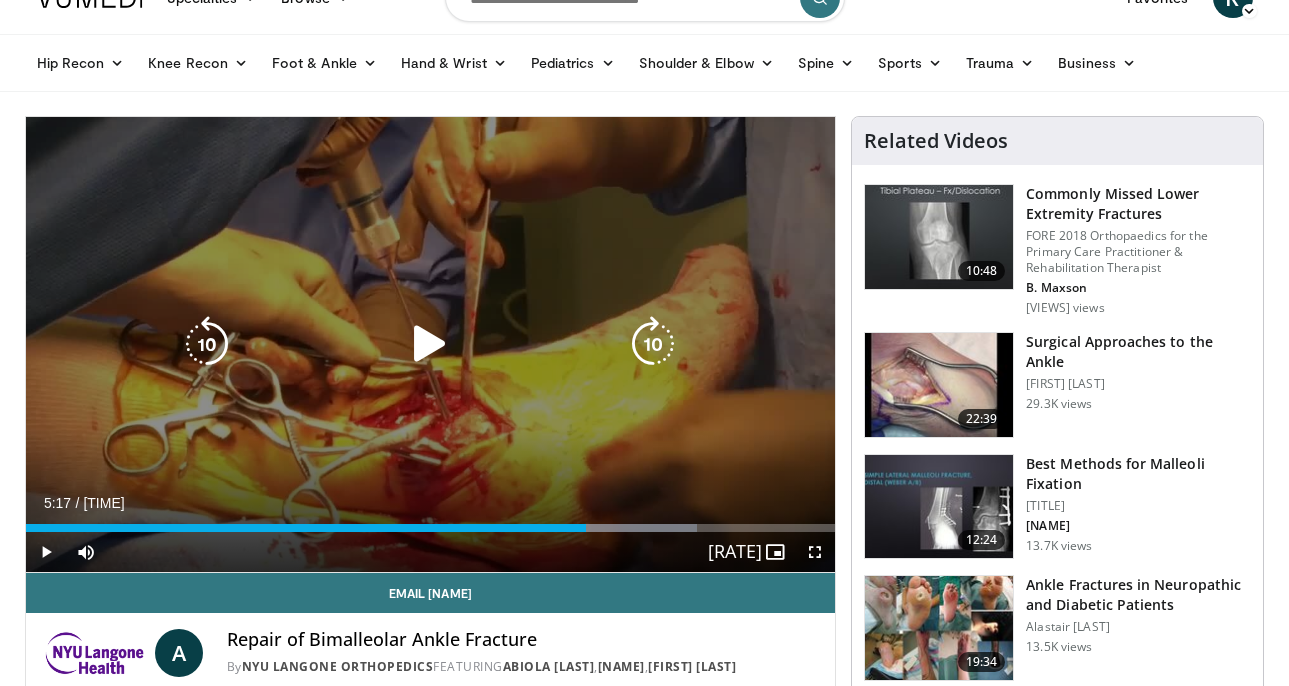 click at bounding box center (430, 344) 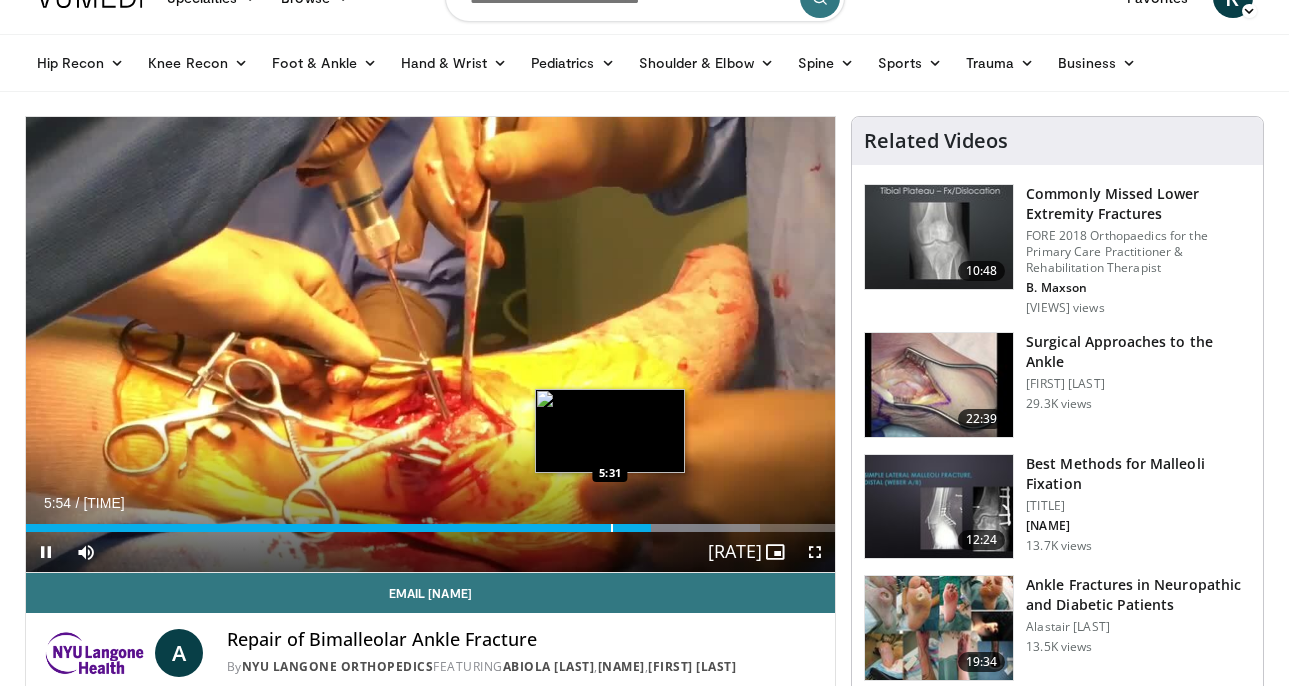 click on "Loaded :  90.76% 5:54 5:31" at bounding box center [431, 522] 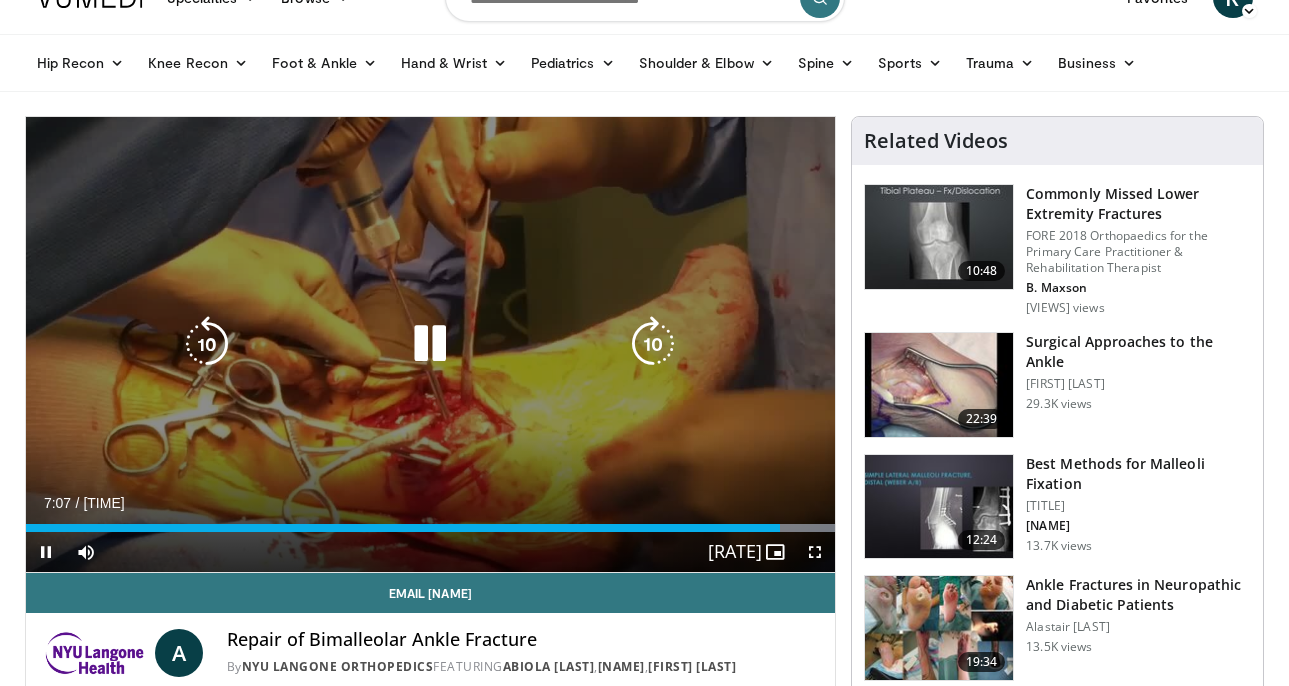 click at bounding box center [430, 344] 